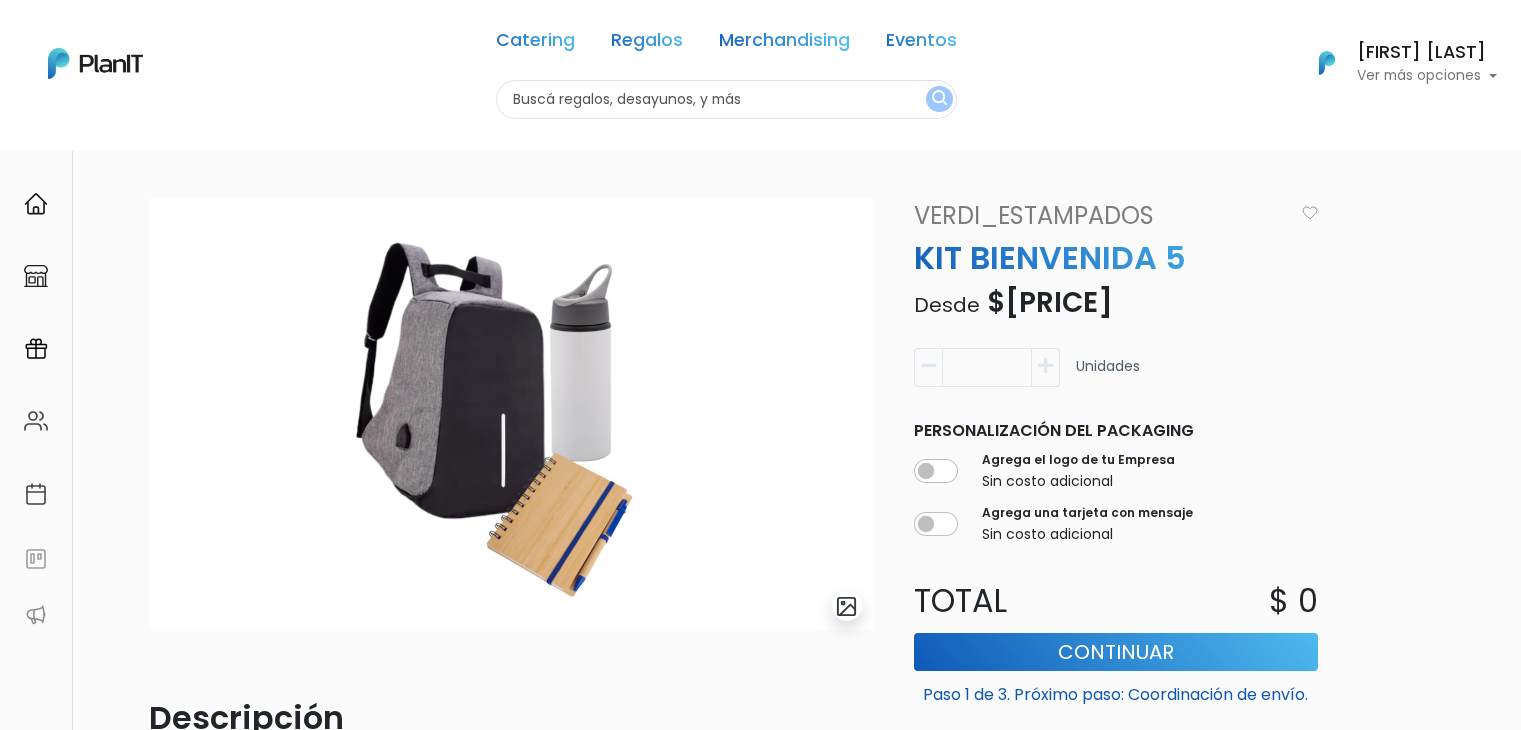 scroll, scrollTop: 0, scrollLeft: 0, axis: both 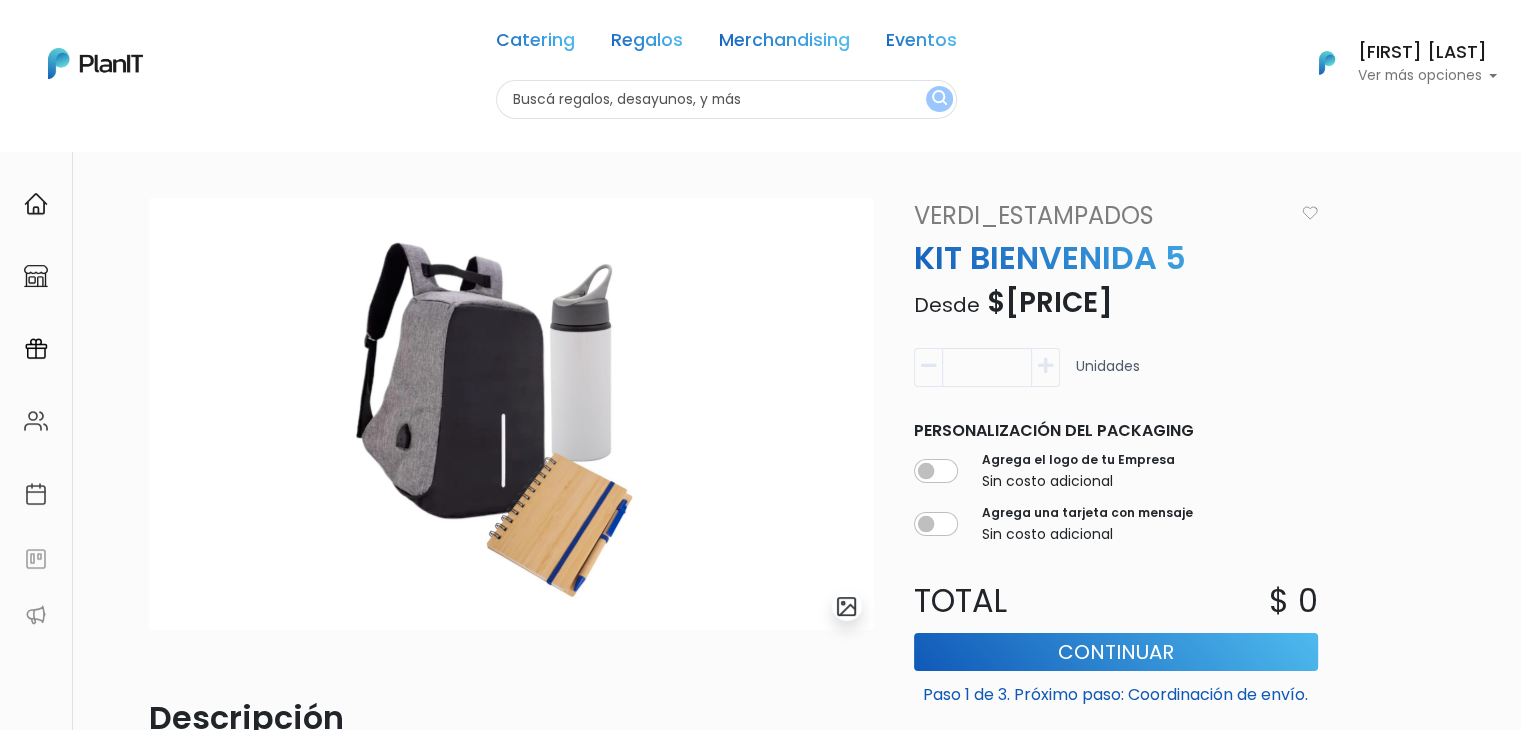 click at bounding box center (726, 99) 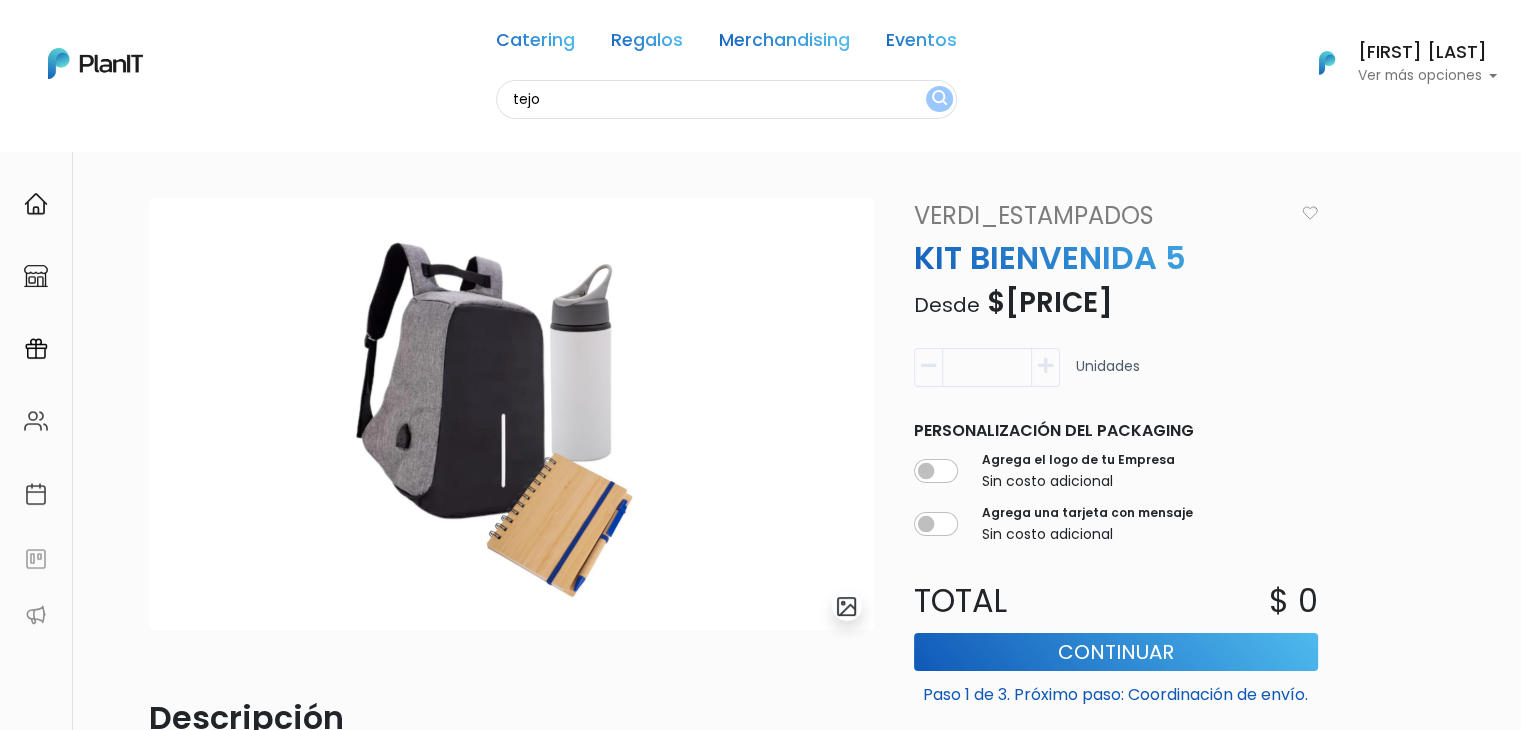 type on "tejo" 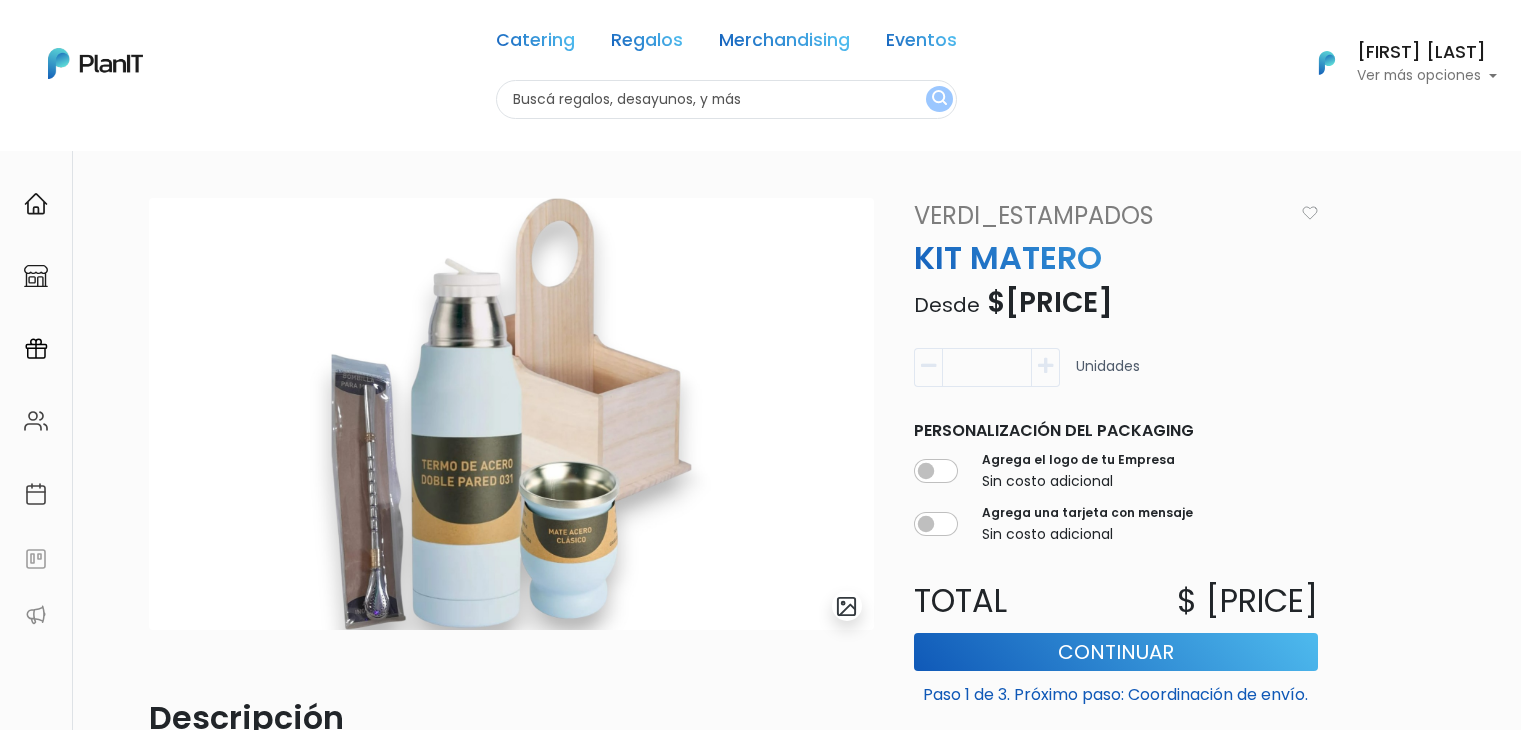 scroll, scrollTop: 0, scrollLeft: 0, axis: both 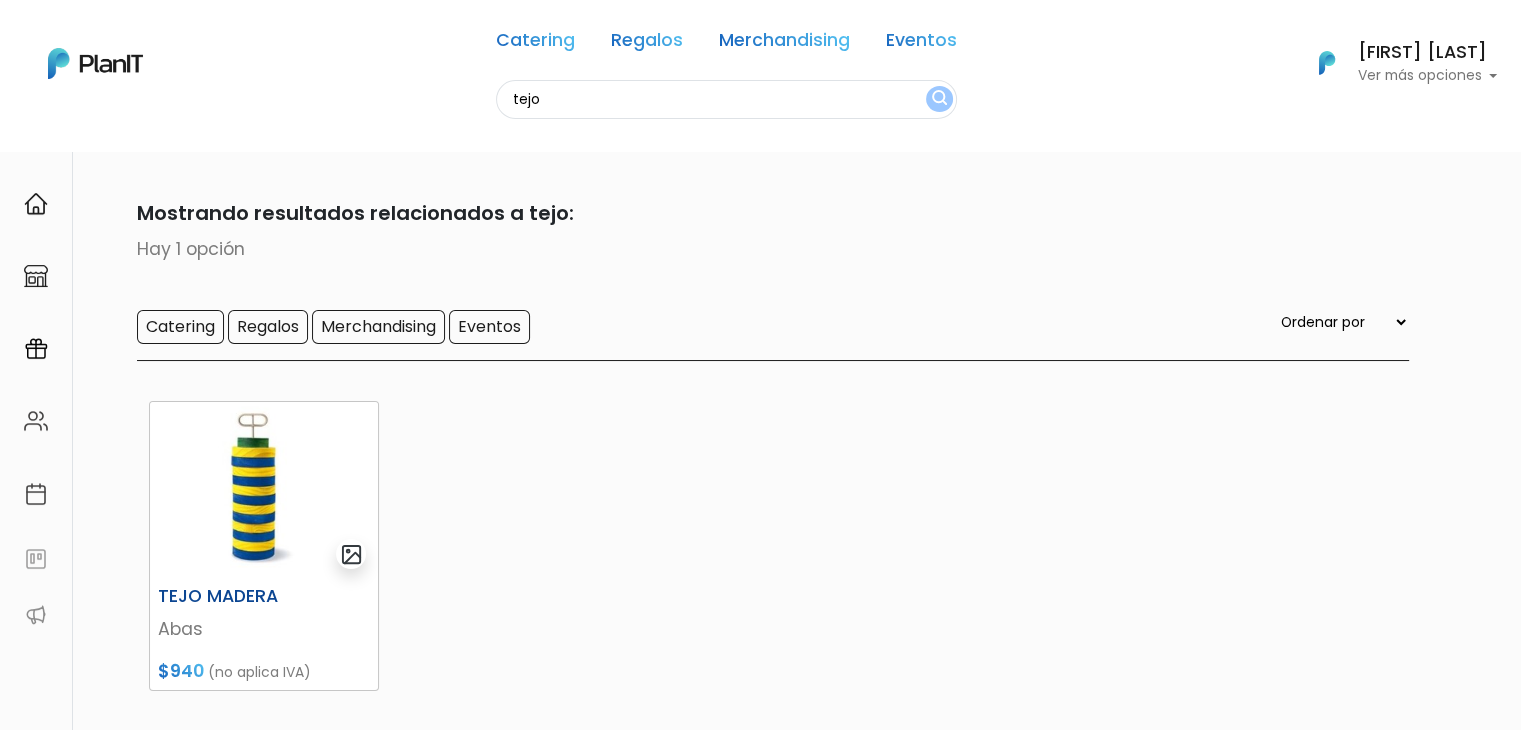 click at bounding box center [264, 490] 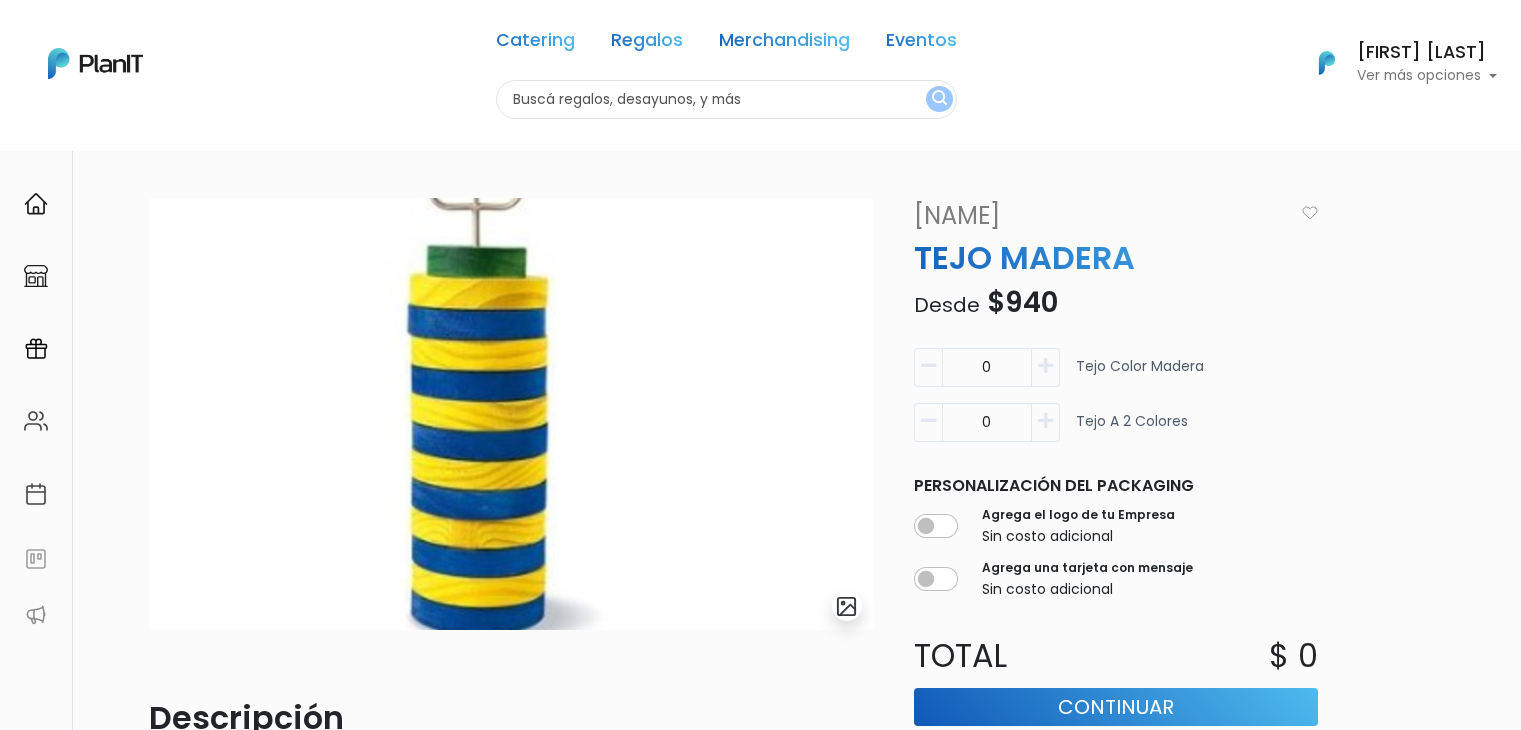 scroll, scrollTop: 0, scrollLeft: 0, axis: both 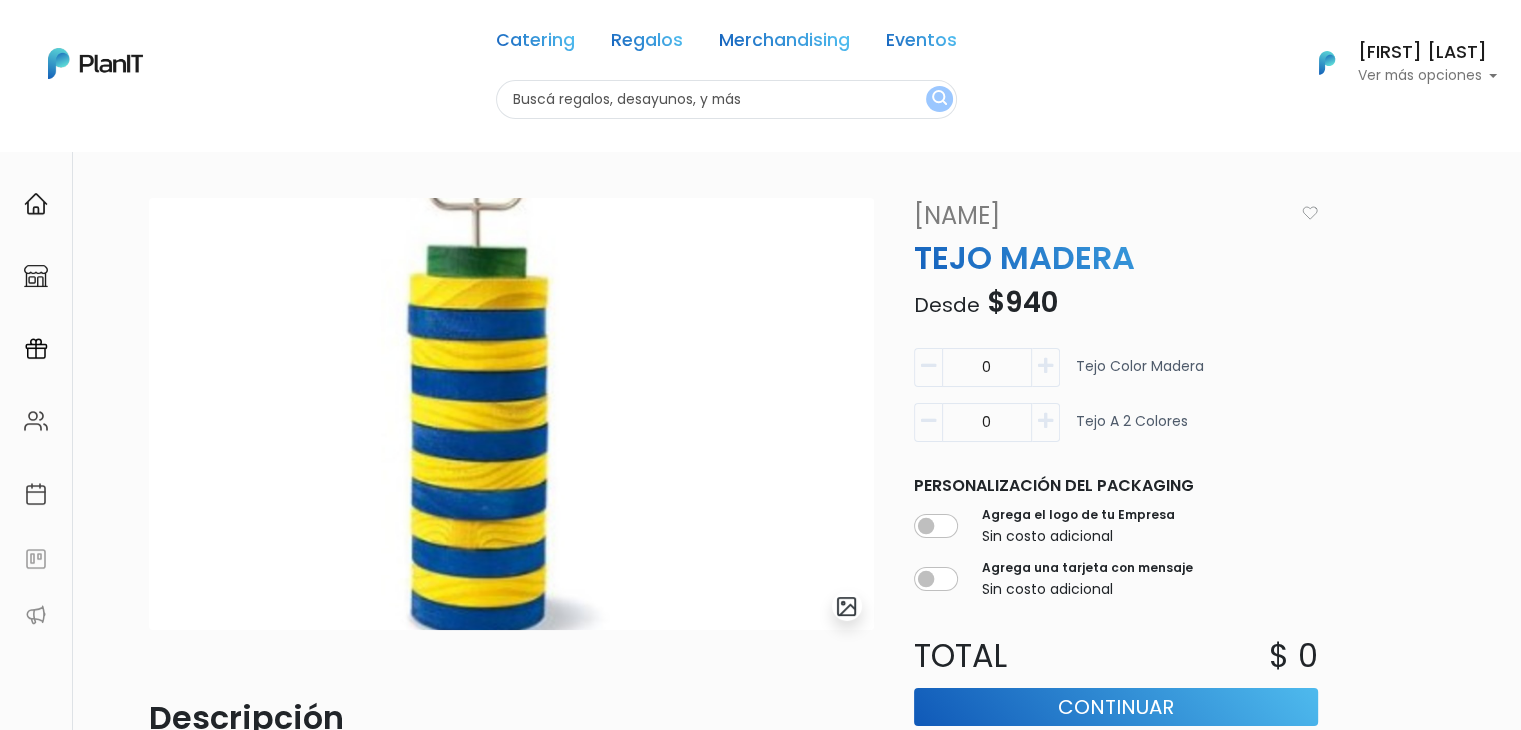 click at bounding box center (726, 99) 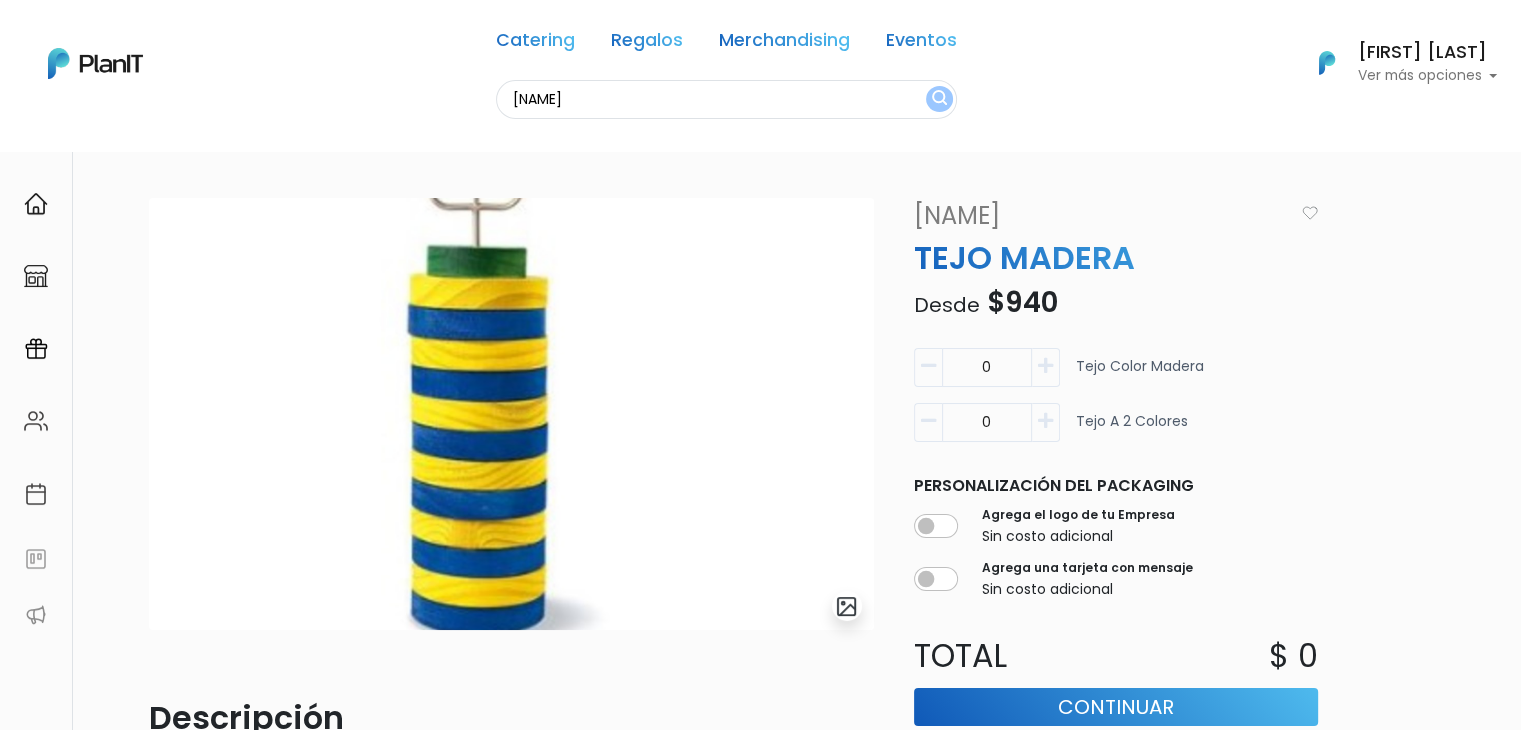type on "jenga" 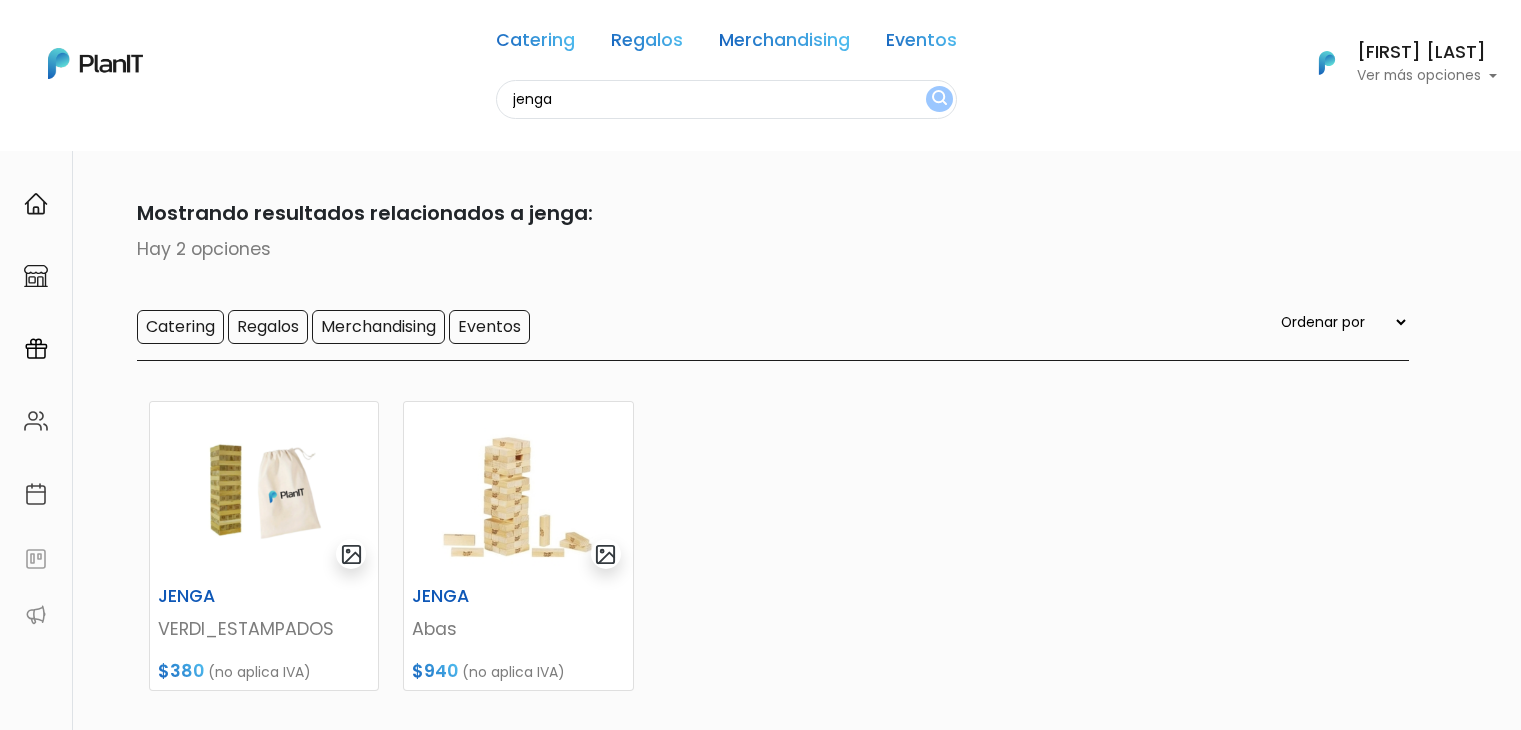 scroll, scrollTop: 0, scrollLeft: 0, axis: both 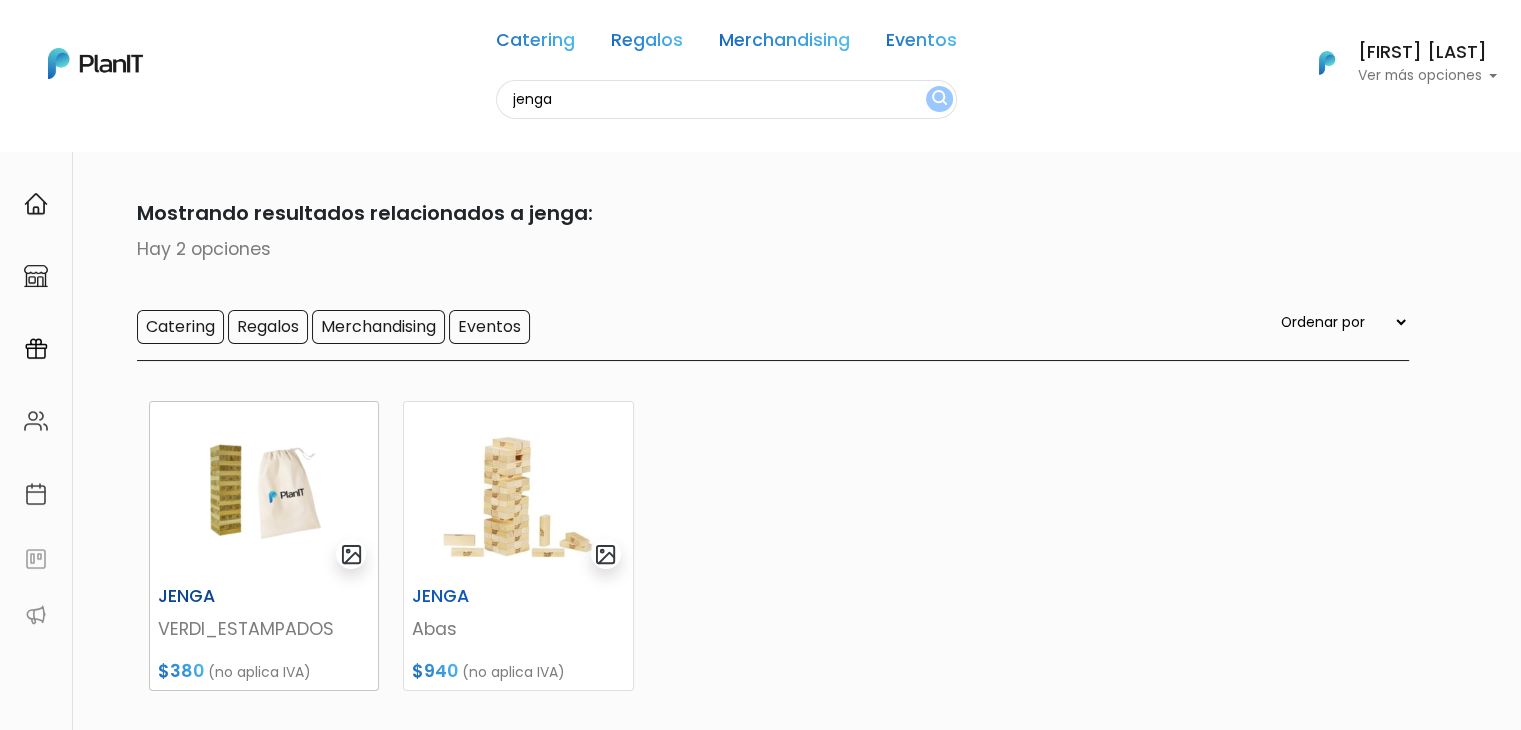 click at bounding box center (264, 490) 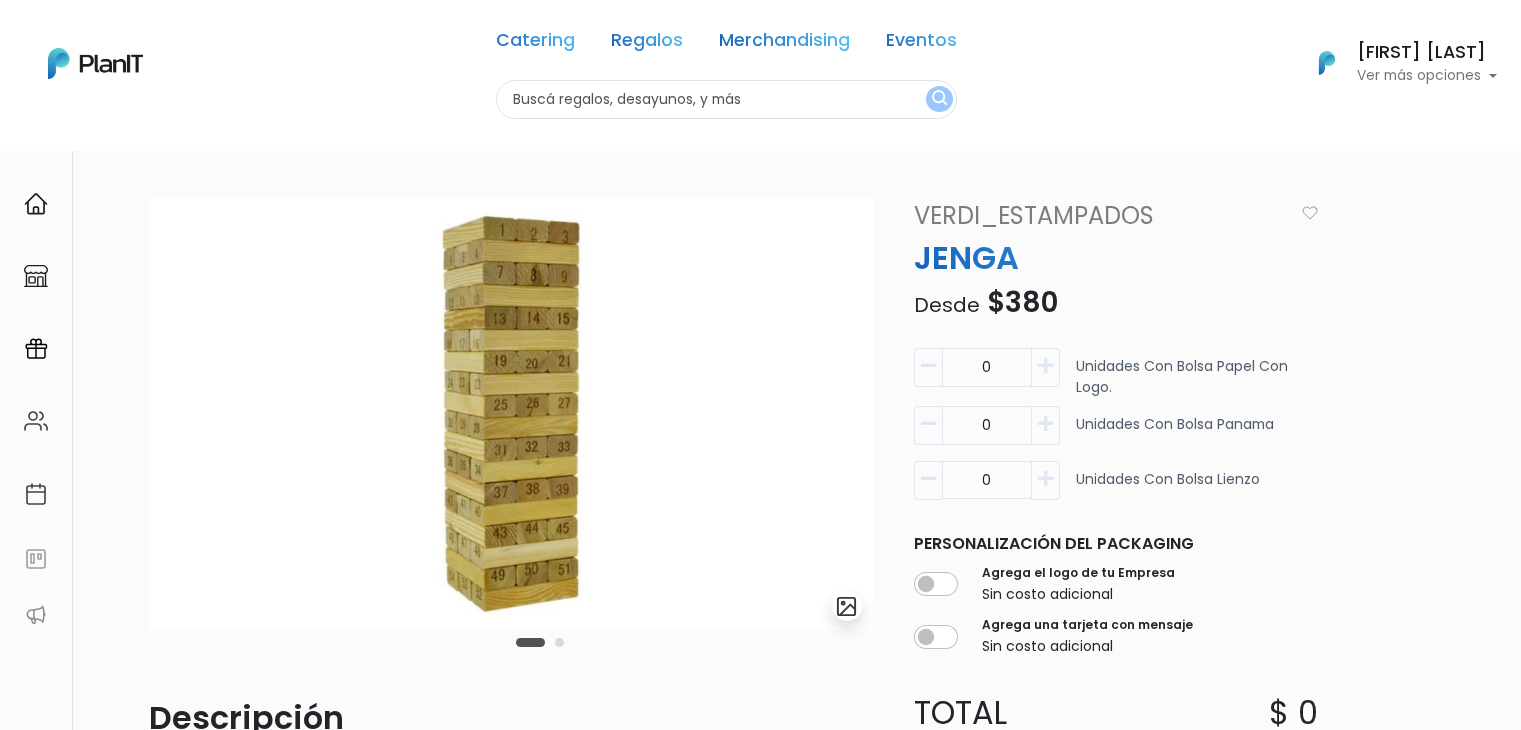 scroll, scrollTop: 0, scrollLeft: 0, axis: both 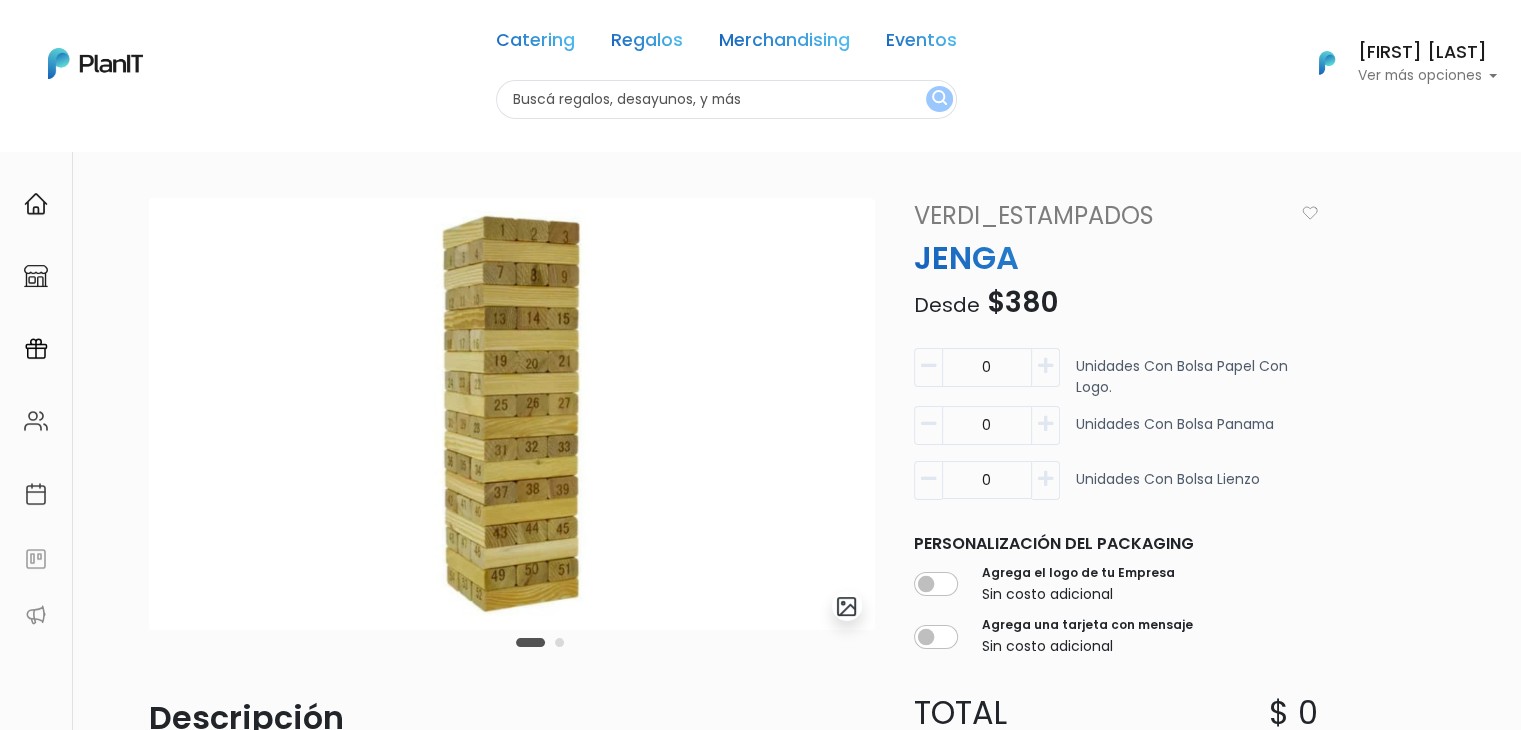 click at bounding box center (1045, 366) 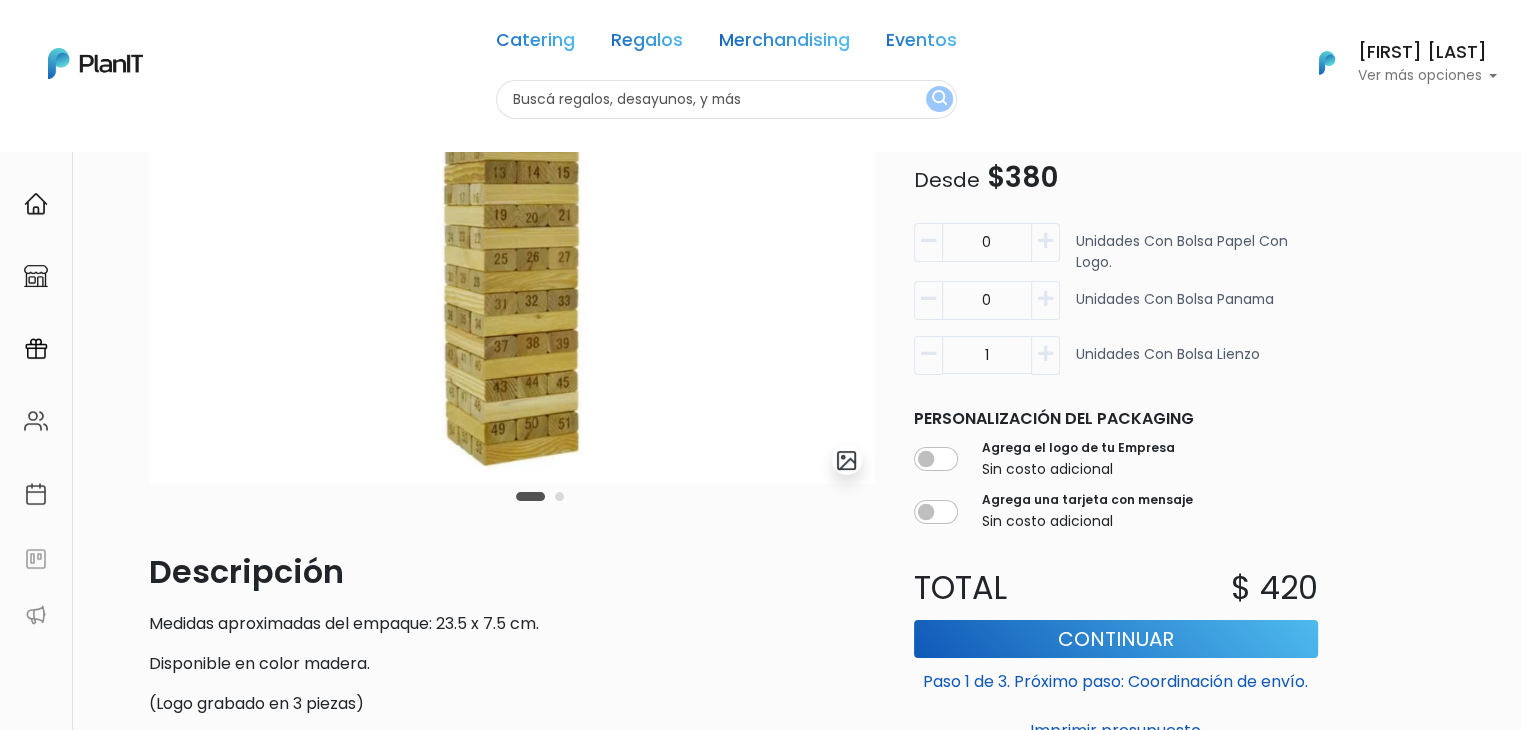 scroll, scrollTop: 0, scrollLeft: 0, axis: both 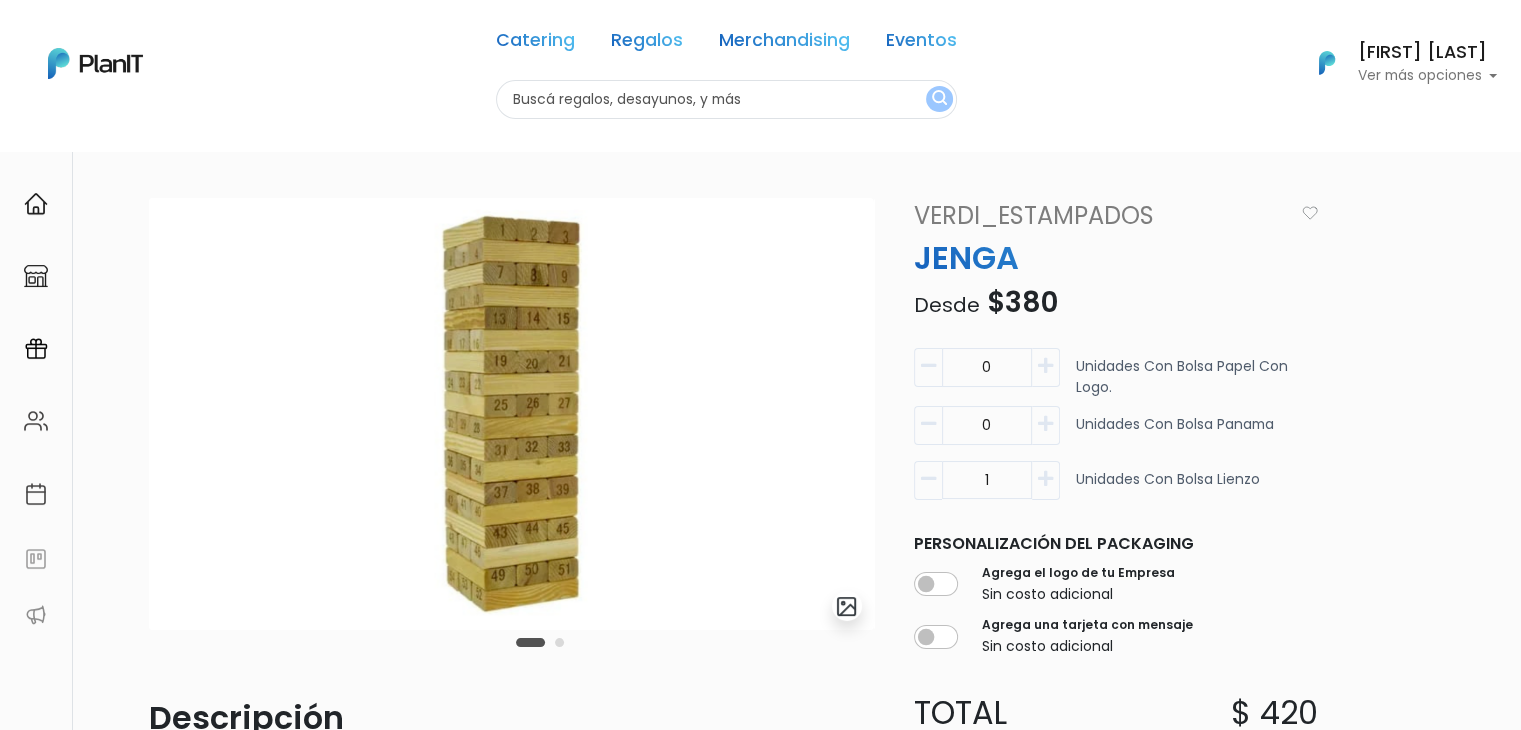 click at bounding box center (540, 642) 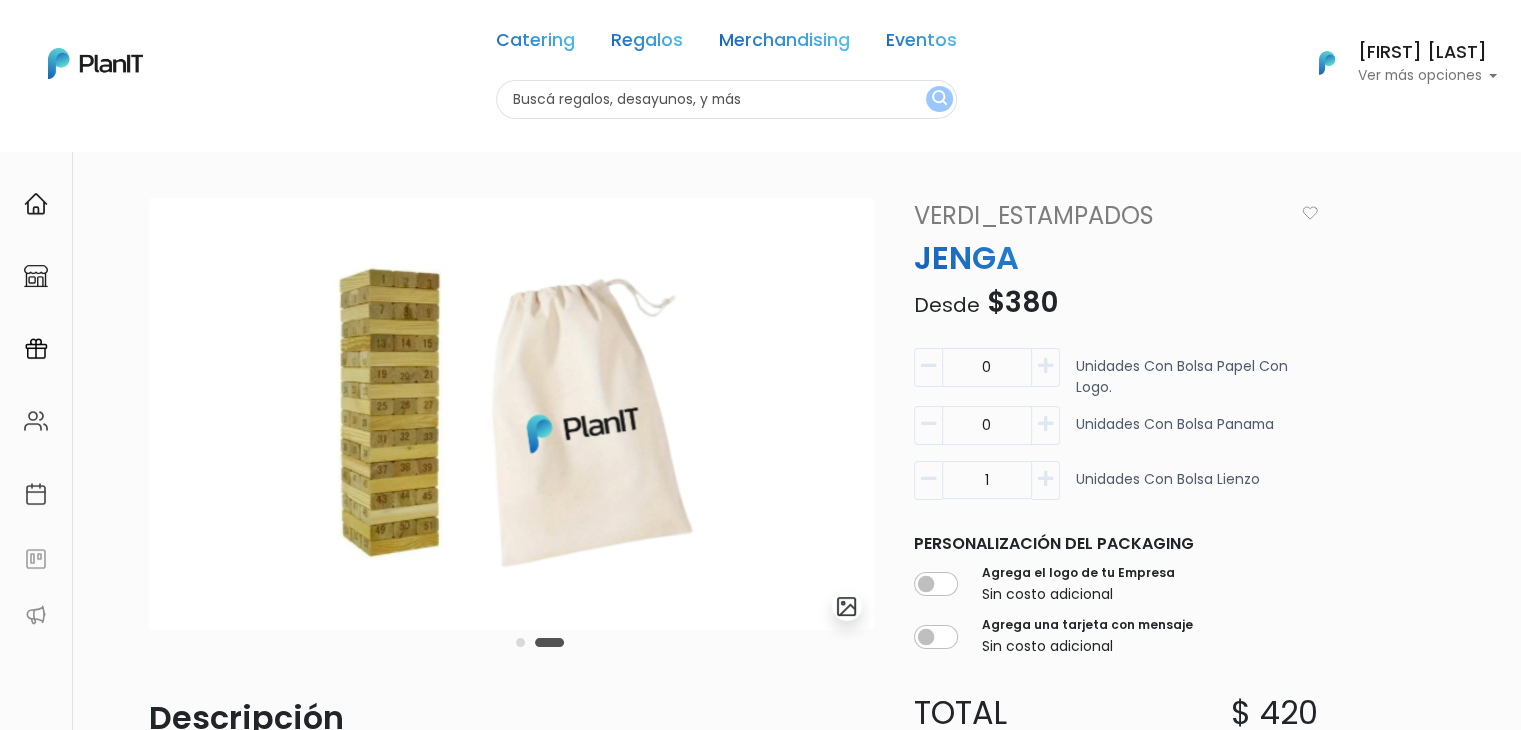 click at bounding box center [928, 366] 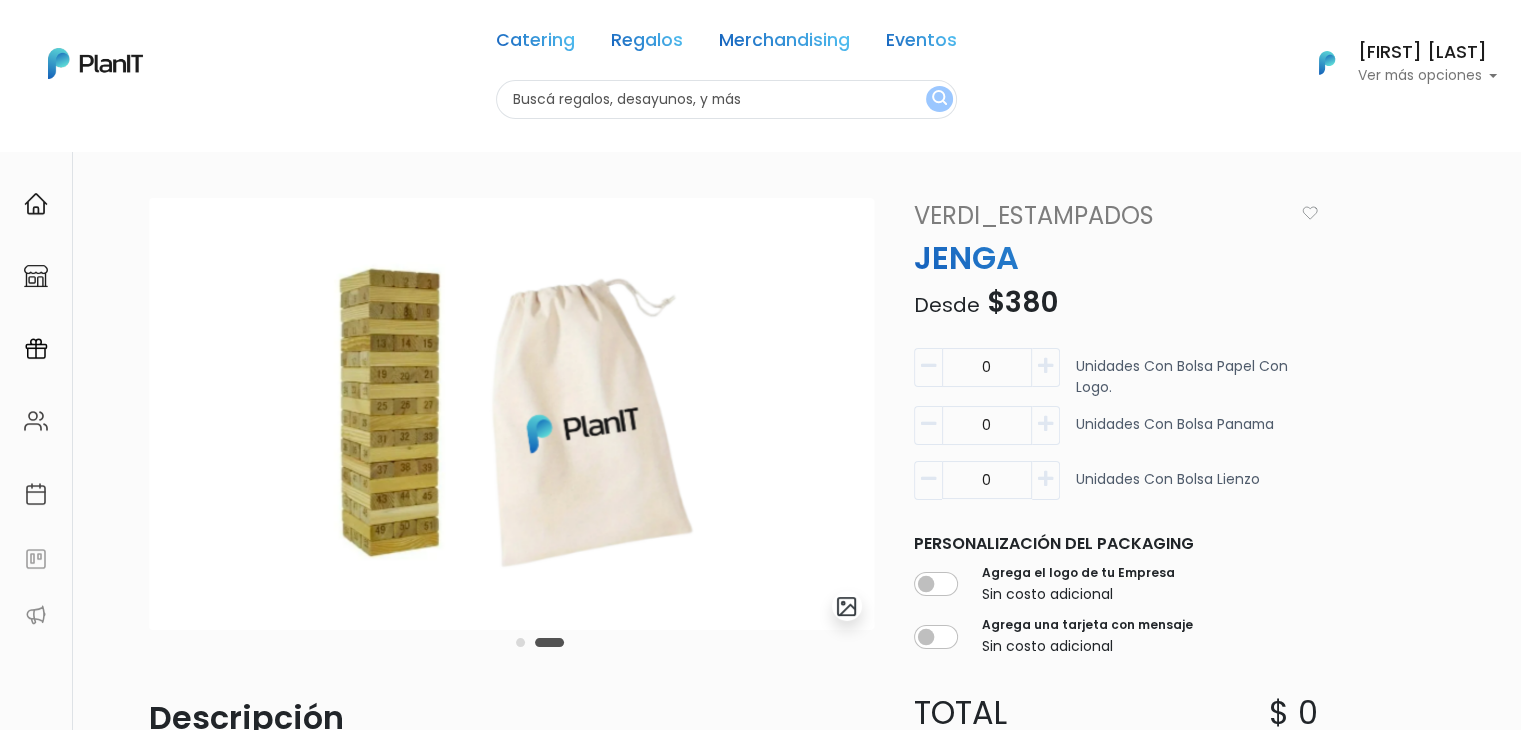 click at bounding box center (1045, 366) 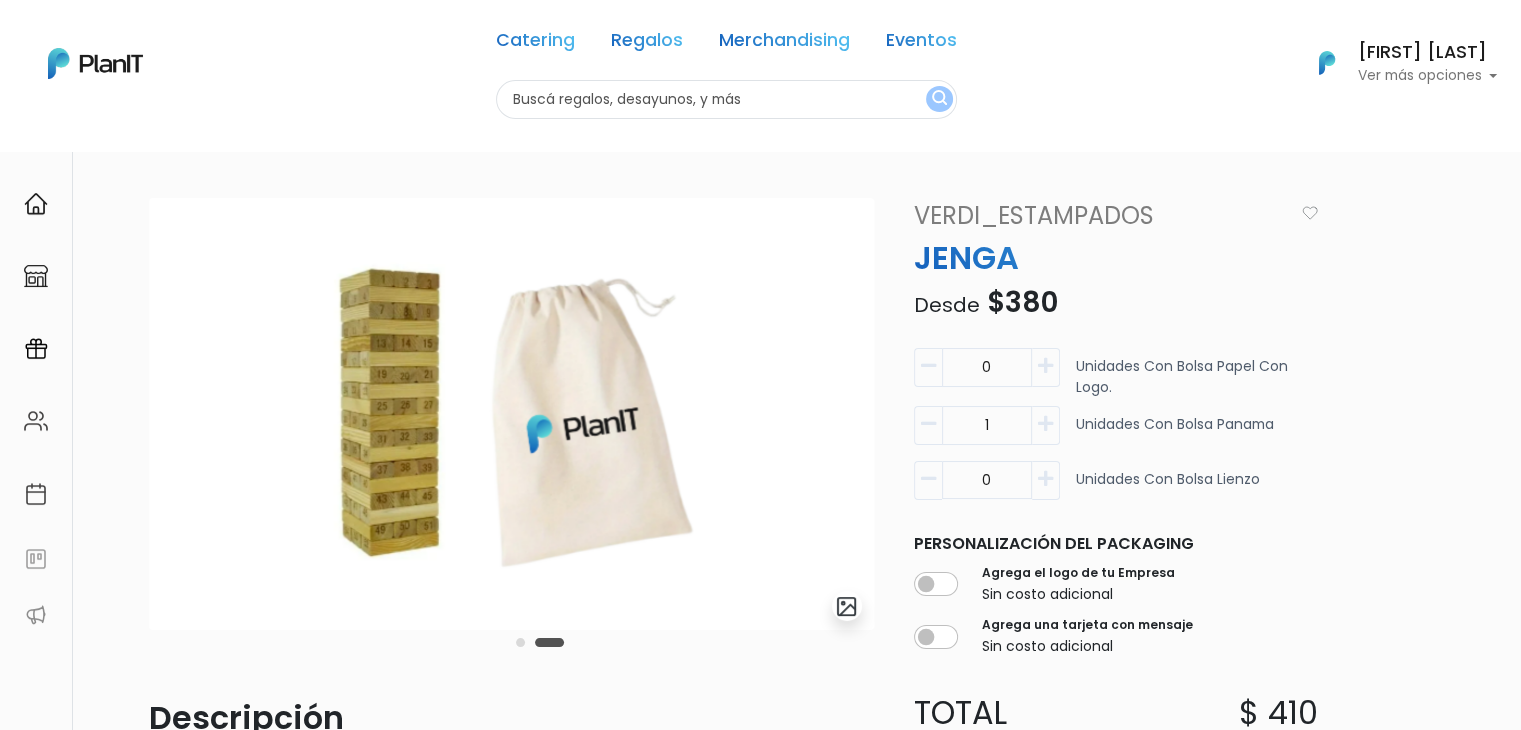 click at bounding box center (928, 366) 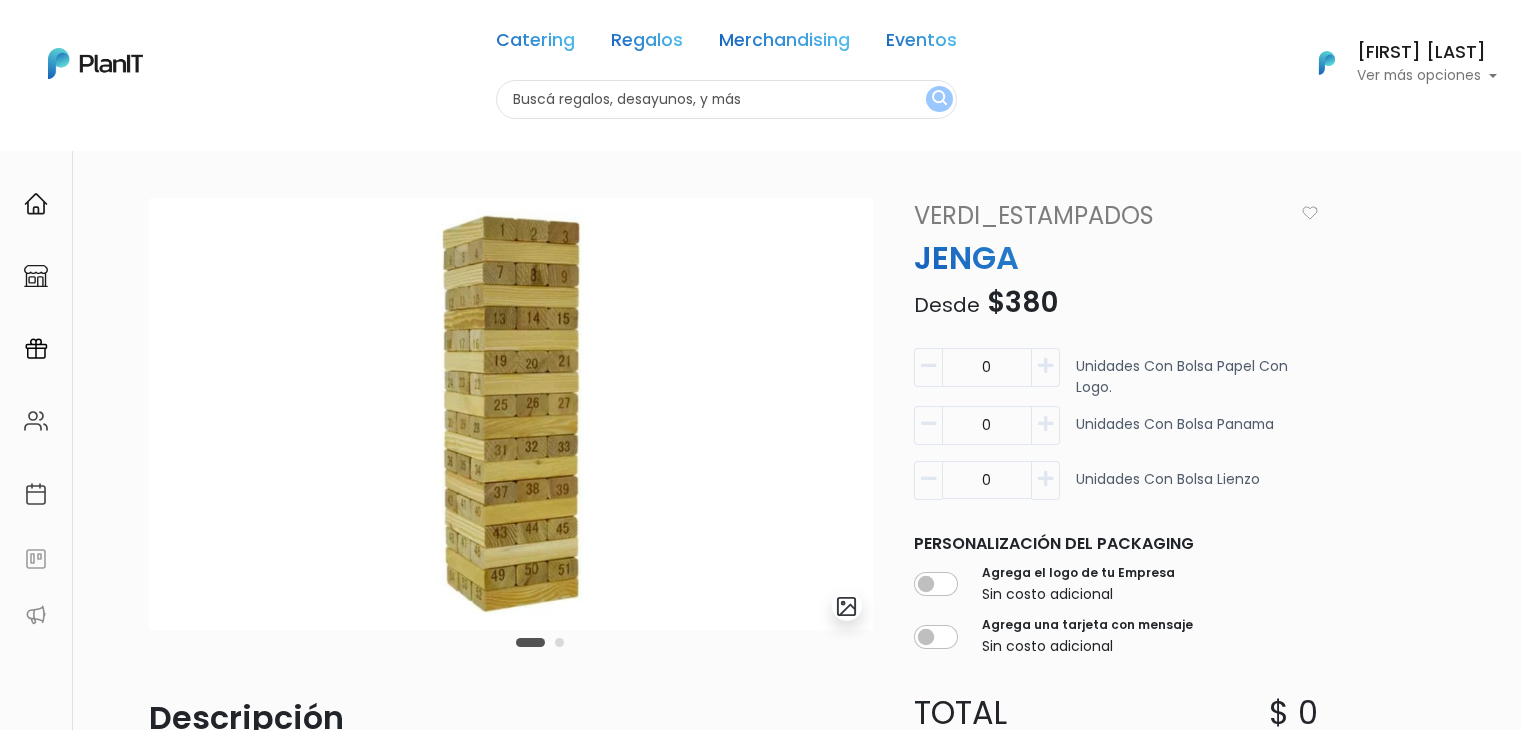 scroll, scrollTop: 0, scrollLeft: 0, axis: both 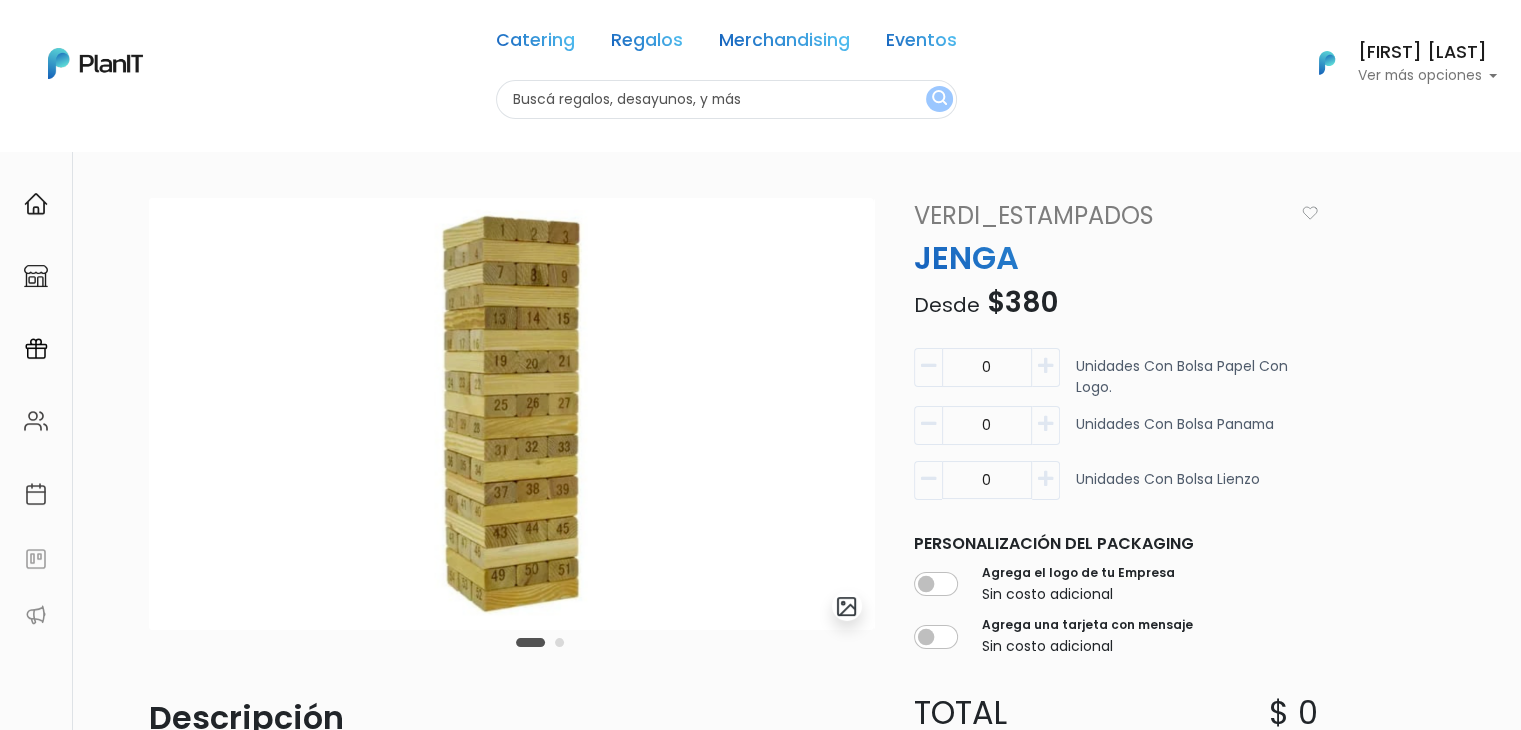 click at bounding box center (1045, 366) 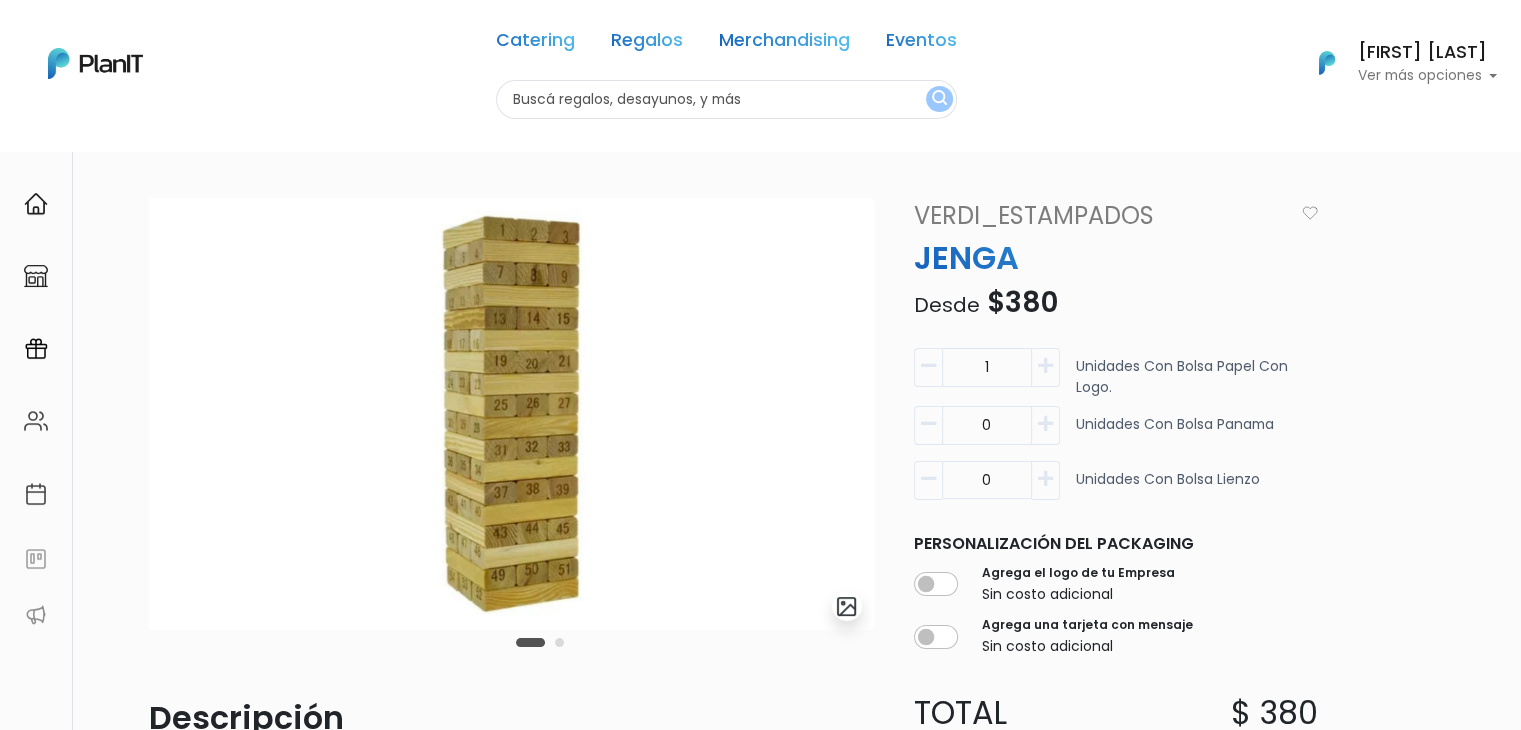 click at bounding box center (928, 367) 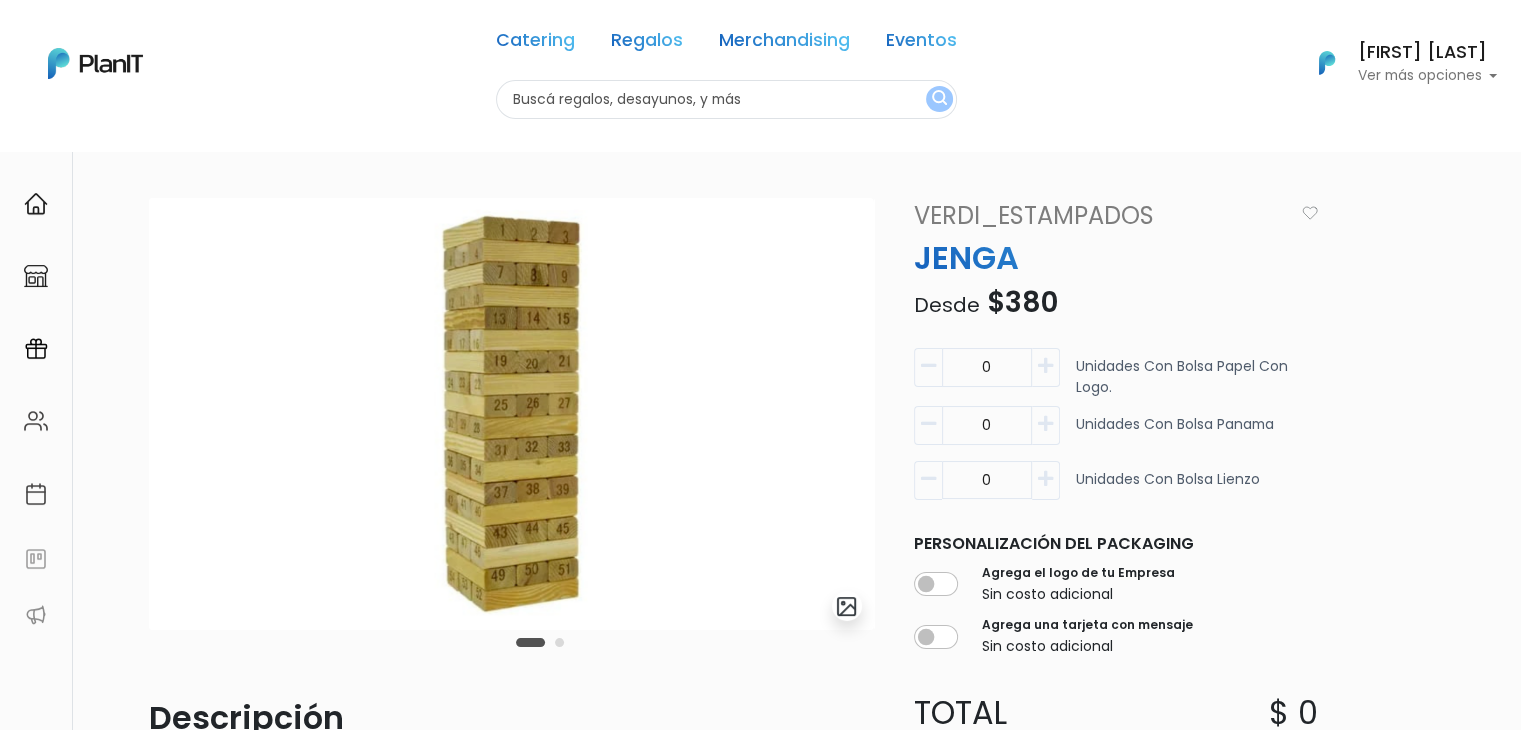 click at bounding box center (1046, 367) 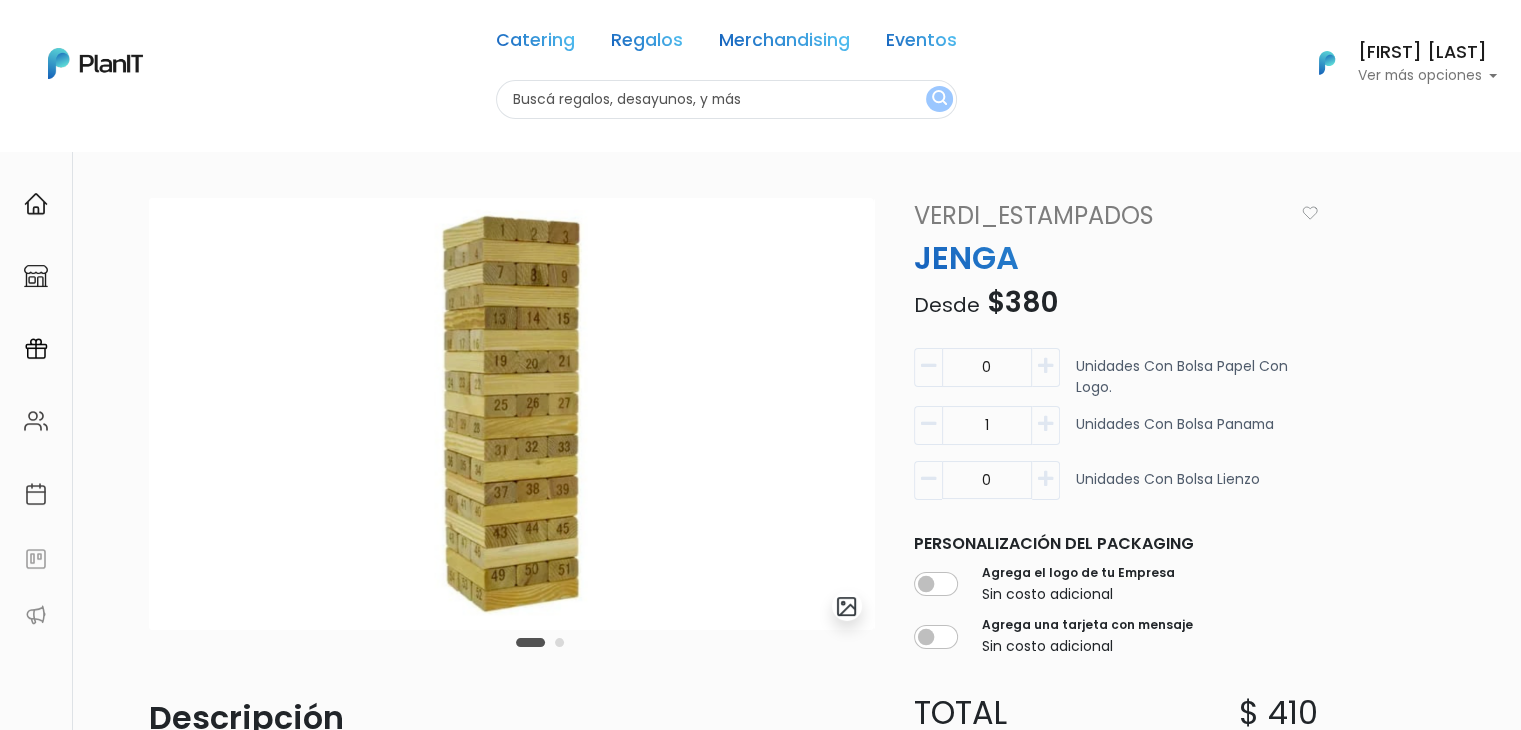 click on "Catering
Regalos
Merchandising
Eventos
Catering
Regalos
Merchandising
Eventos
Categoría
Presupuesto
Presupuesto Unitario
El precio promedio unitario es de $1000.
0 : 1000 0 1000 0,1000
Mis Compras
Mi Lista
FAQs
Editar Información
Cerrar Sesión
Jemima Martinez" at bounding box center (760, 63) 